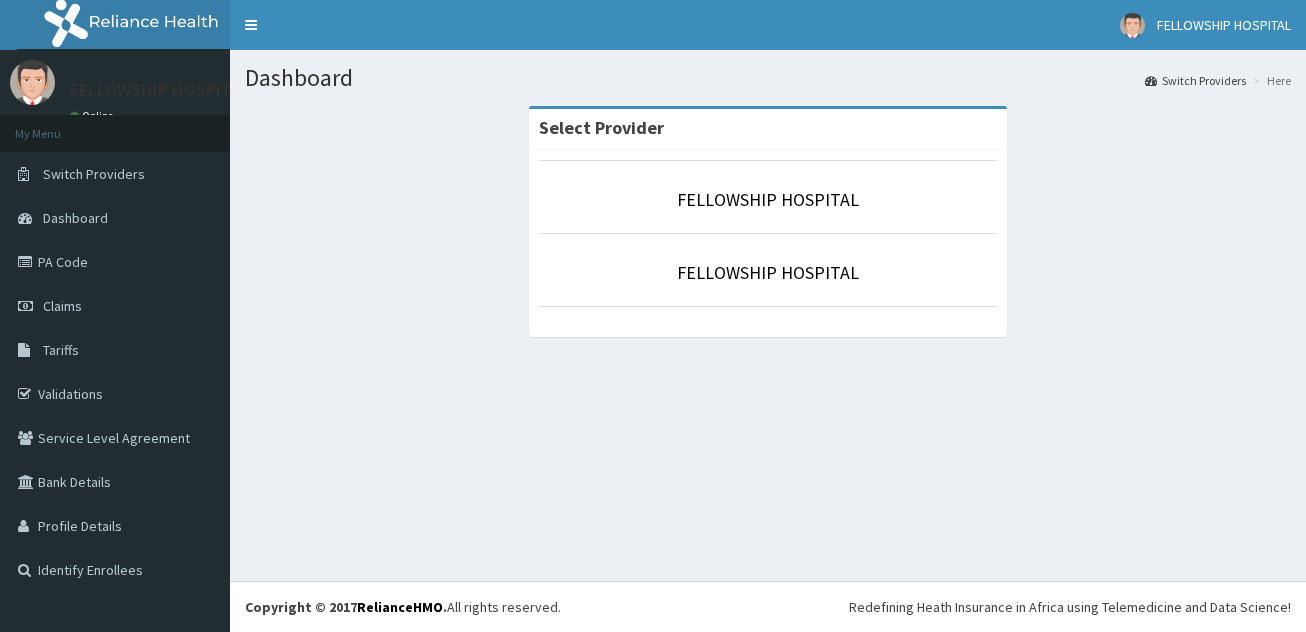 scroll, scrollTop: 0, scrollLeft: 0, axis: both 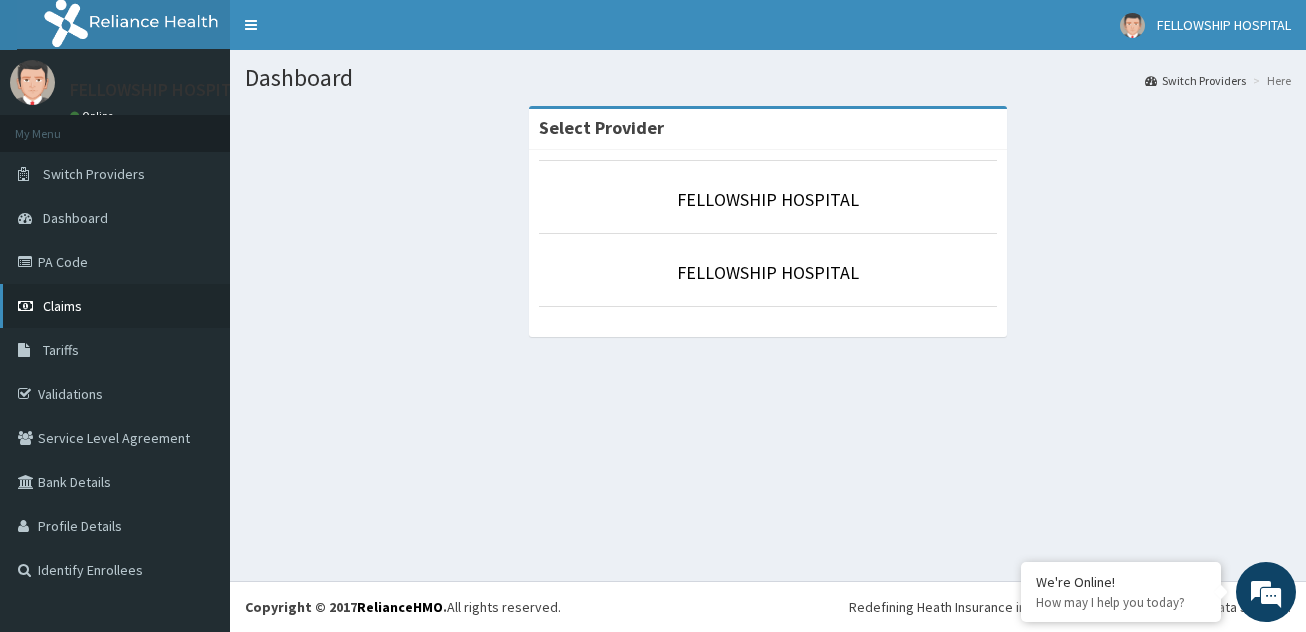 click on "Claims" at bounding box center [115, 306] 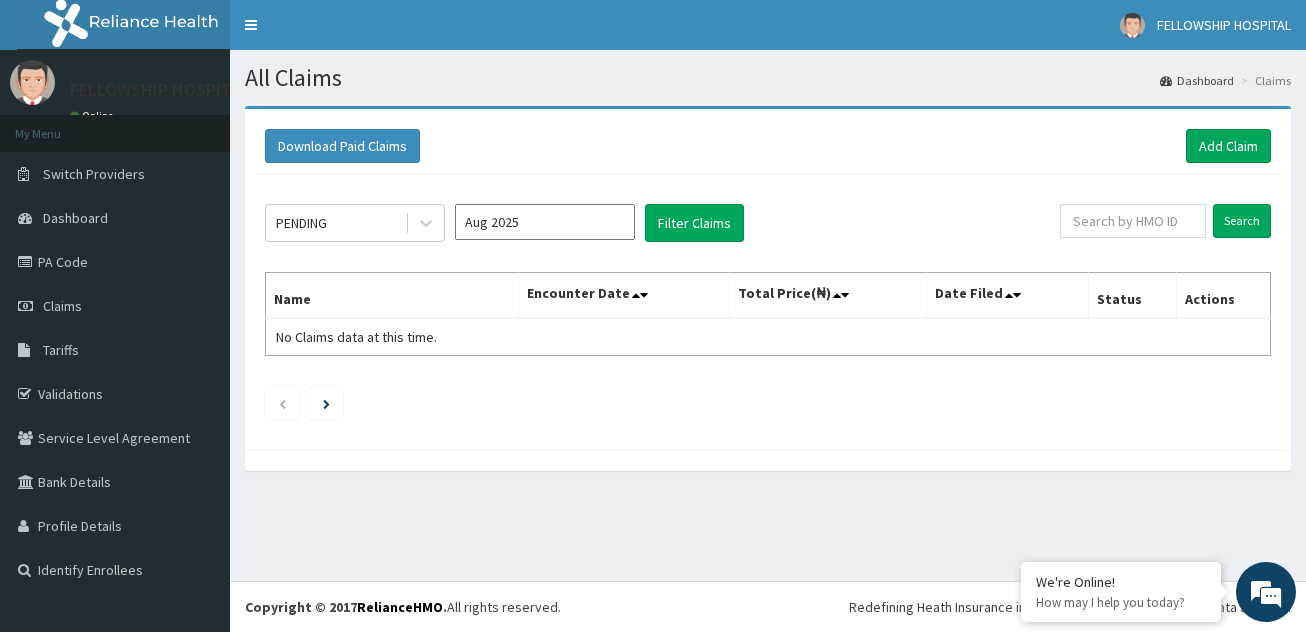 scroll, scrollTop: 0, scrollLeft: 0, axis: both 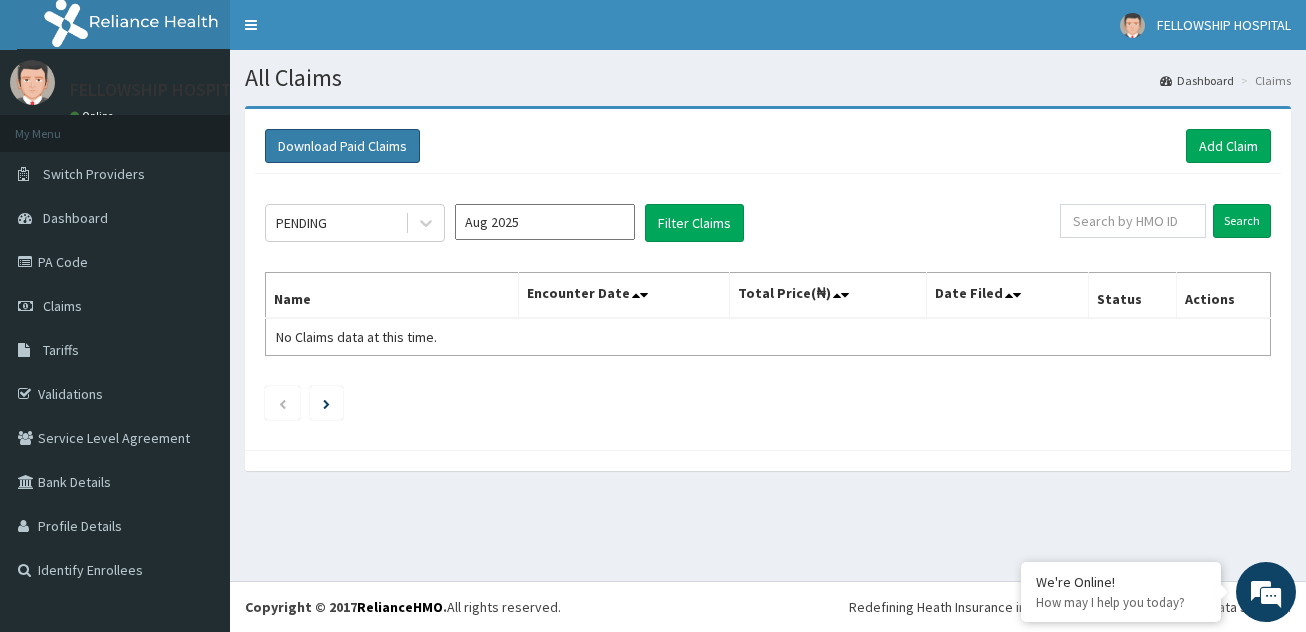 click on "Download Paid Claims" at bounding box center (342, 146) 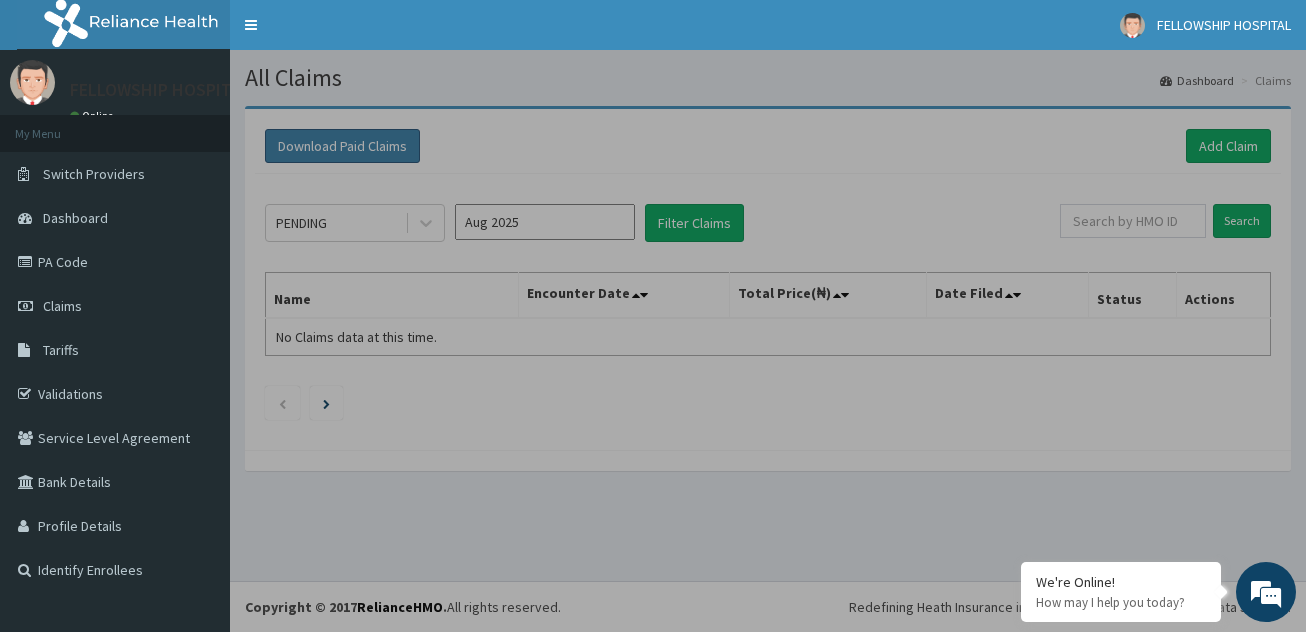 click at bounding box center (653, 316) 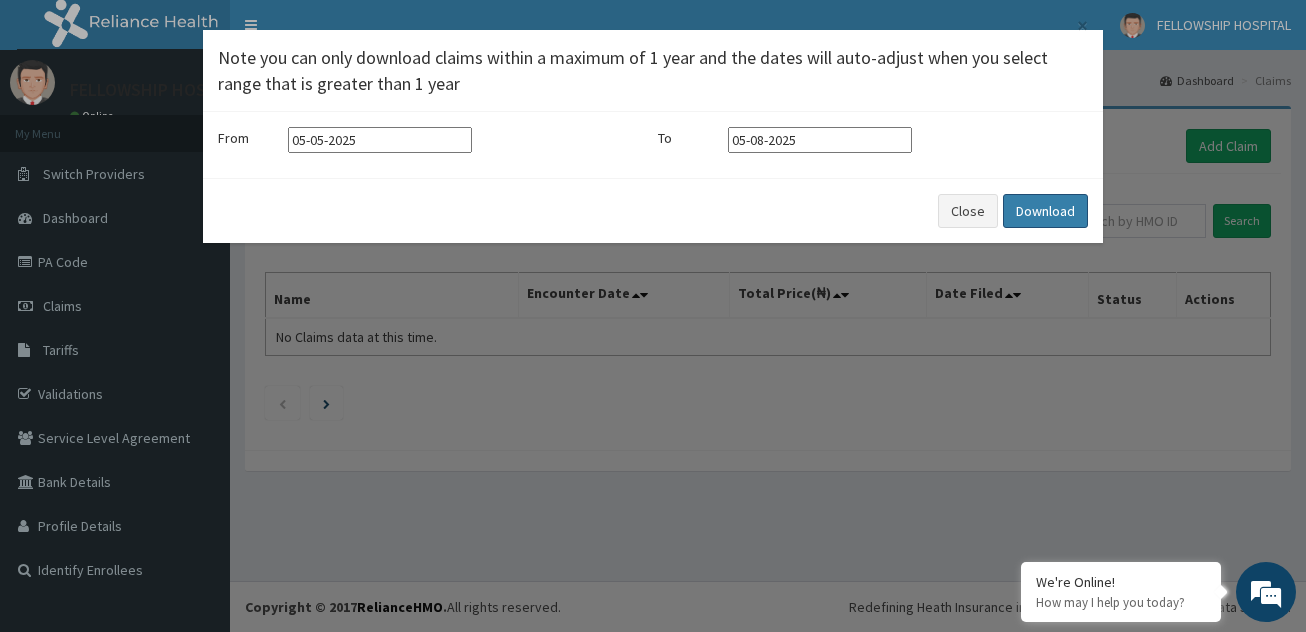 click on "Download" at bounding box center [1045, 211] 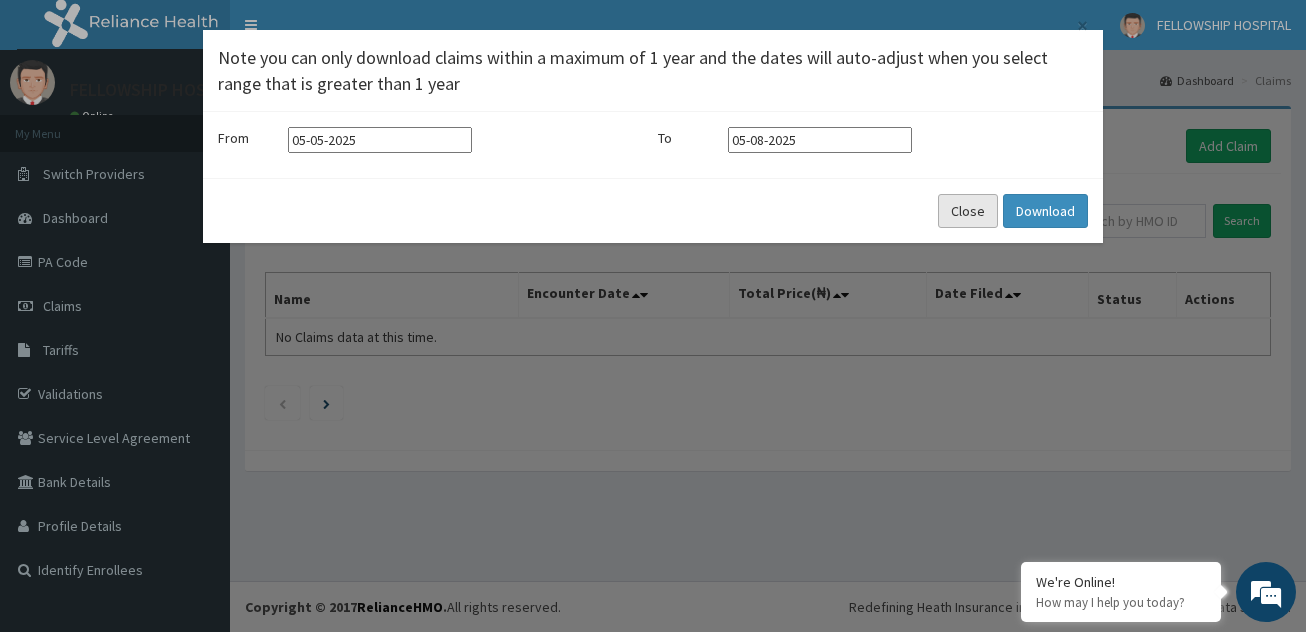 click on "Close" at bounding box center [968, 211] 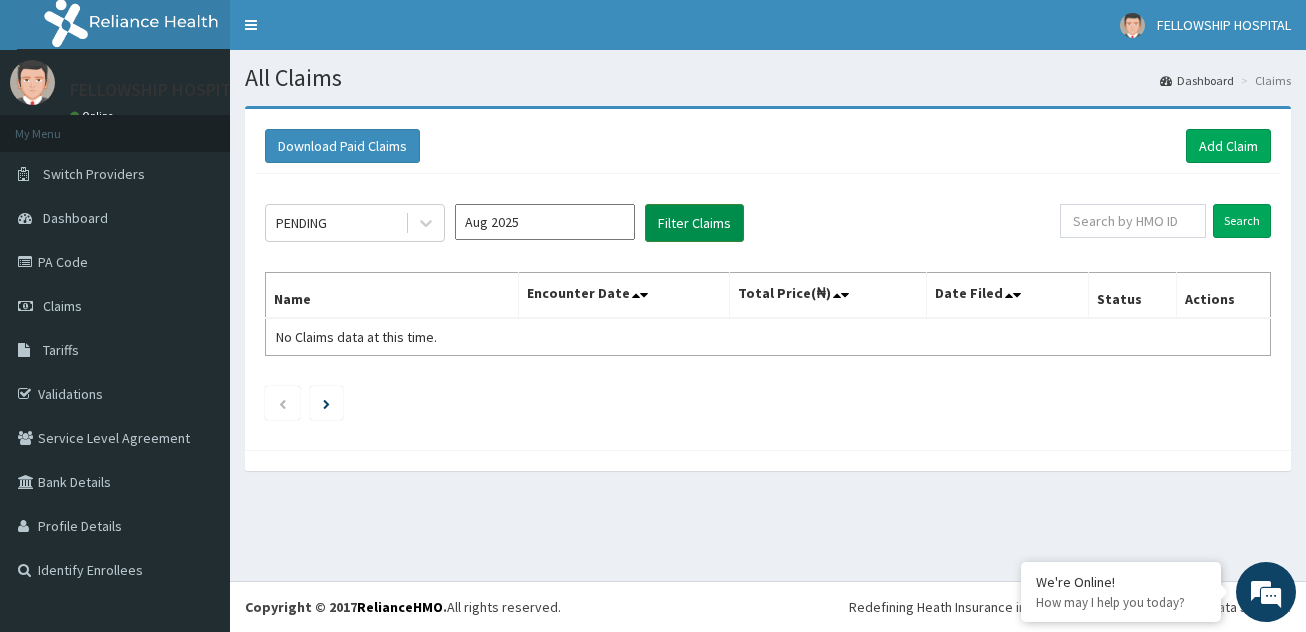 click on "Filter Claims" at bounding box center [694, 223] 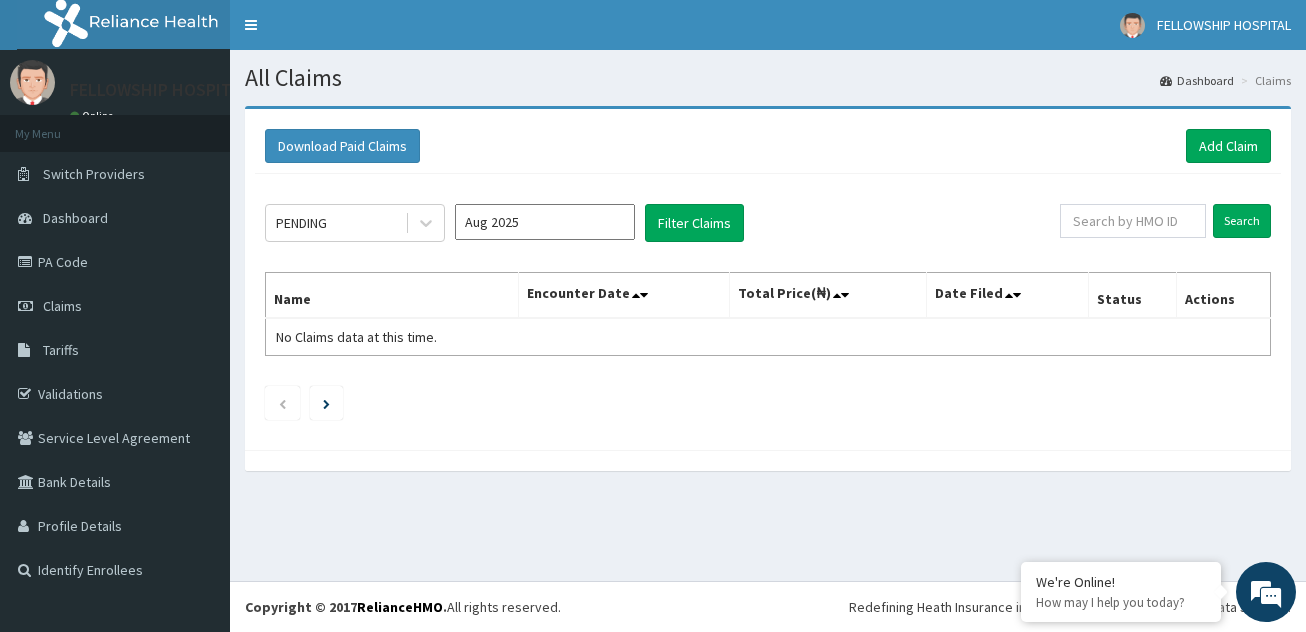 click on "Aug 2025" at bounding box center [545, 222] 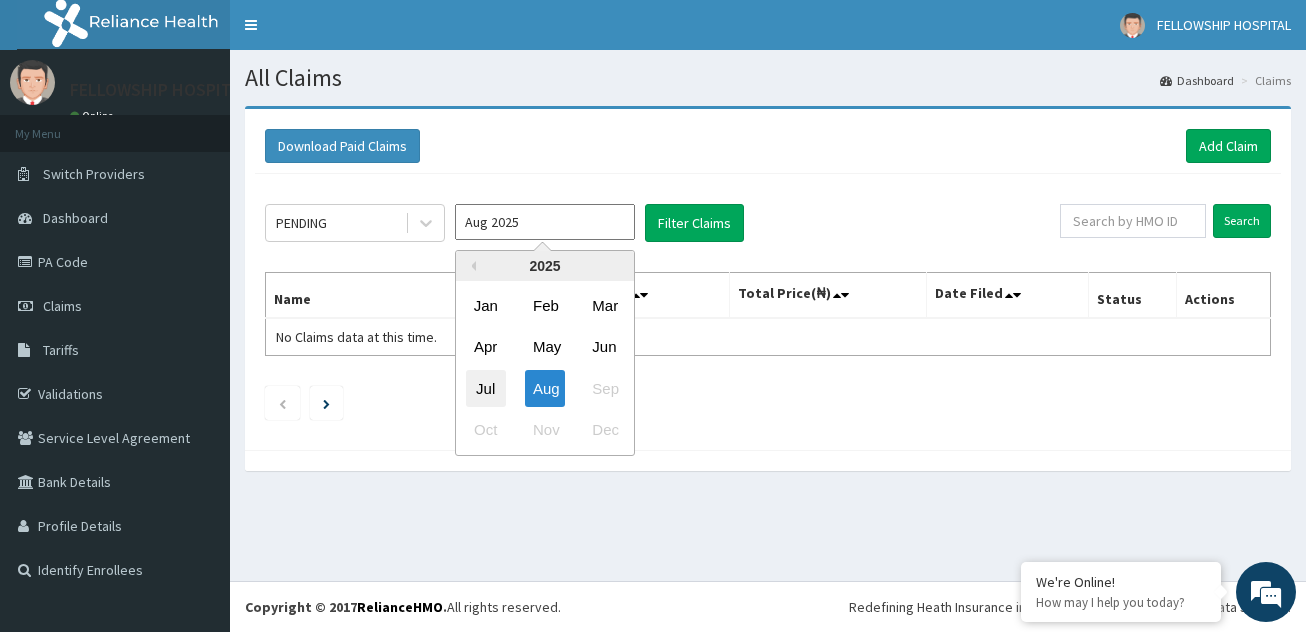 click on "Jul" at bounding box center (486, 388) 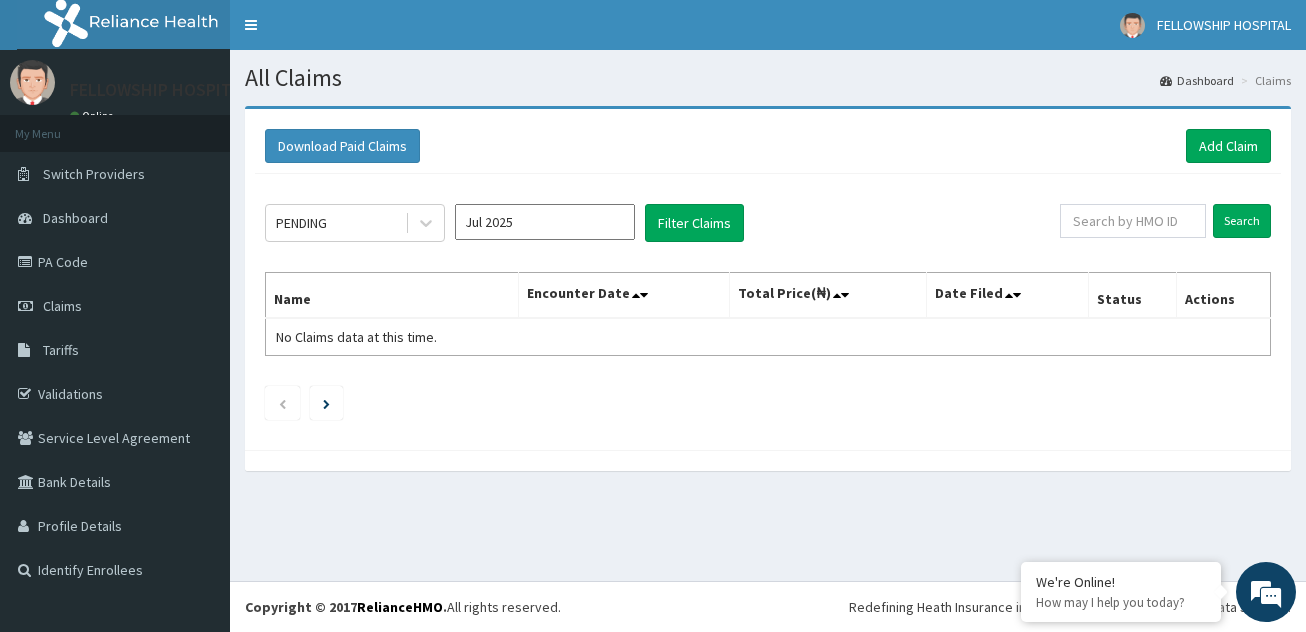 type on "Jul 2025" 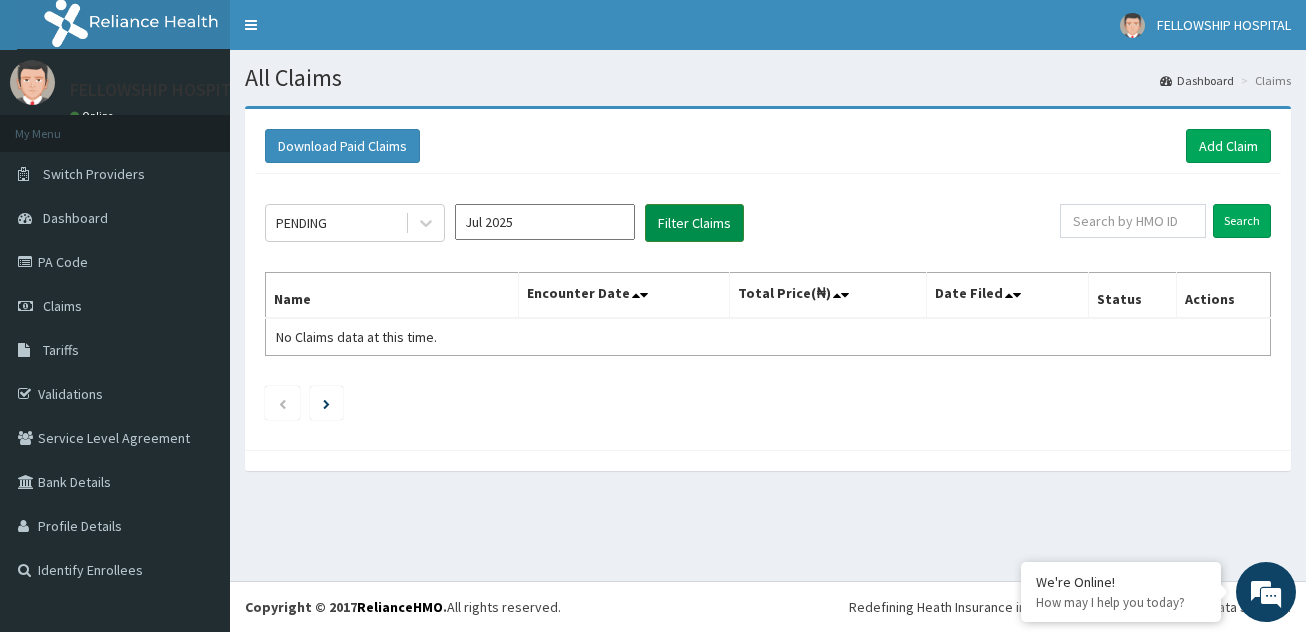 click on "Filter Claims" at bounding box center (694, 223) 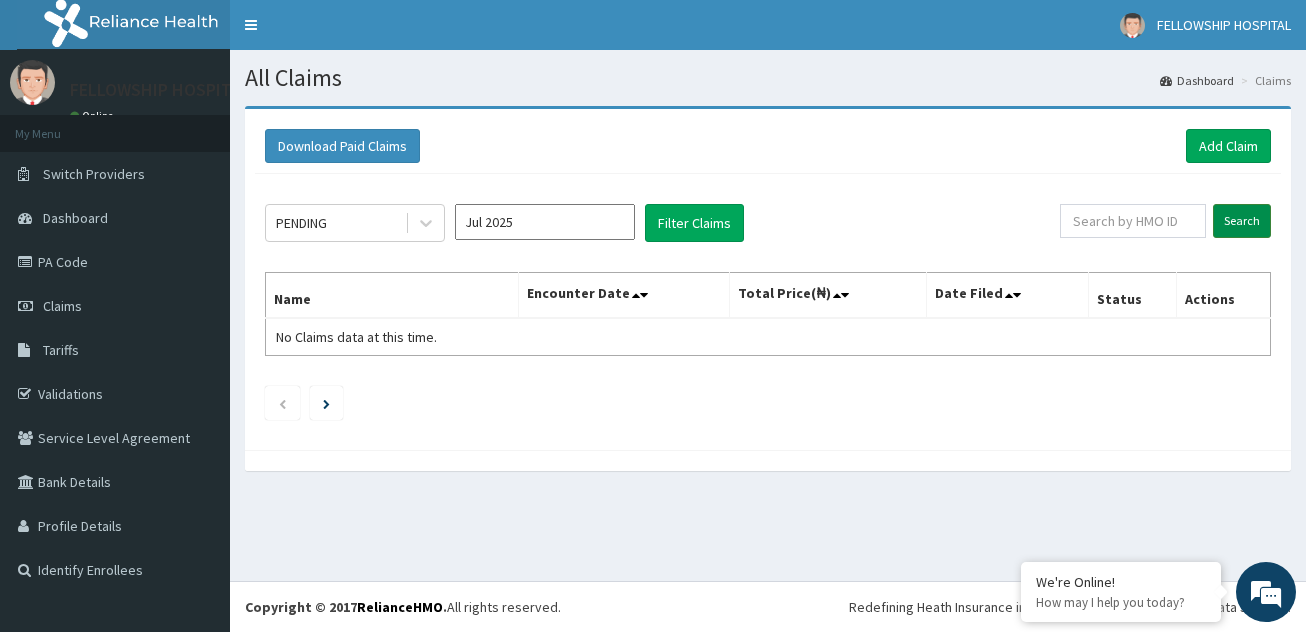 click on "Search" at bounding box center [1242, 221] 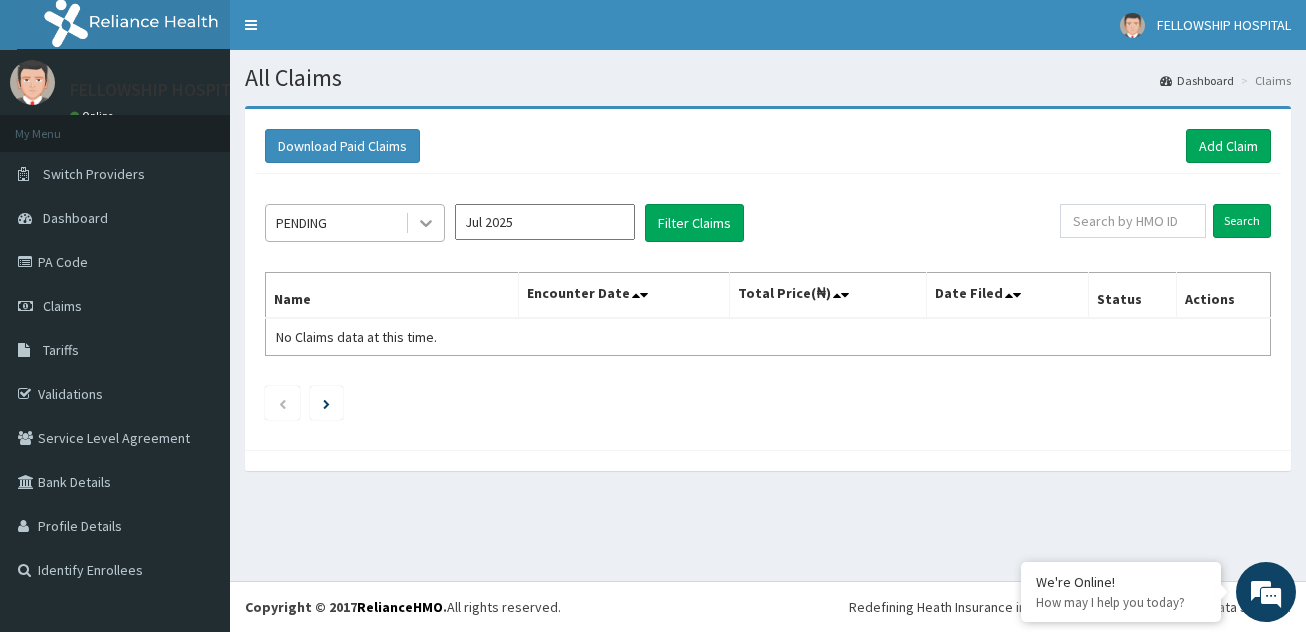 click 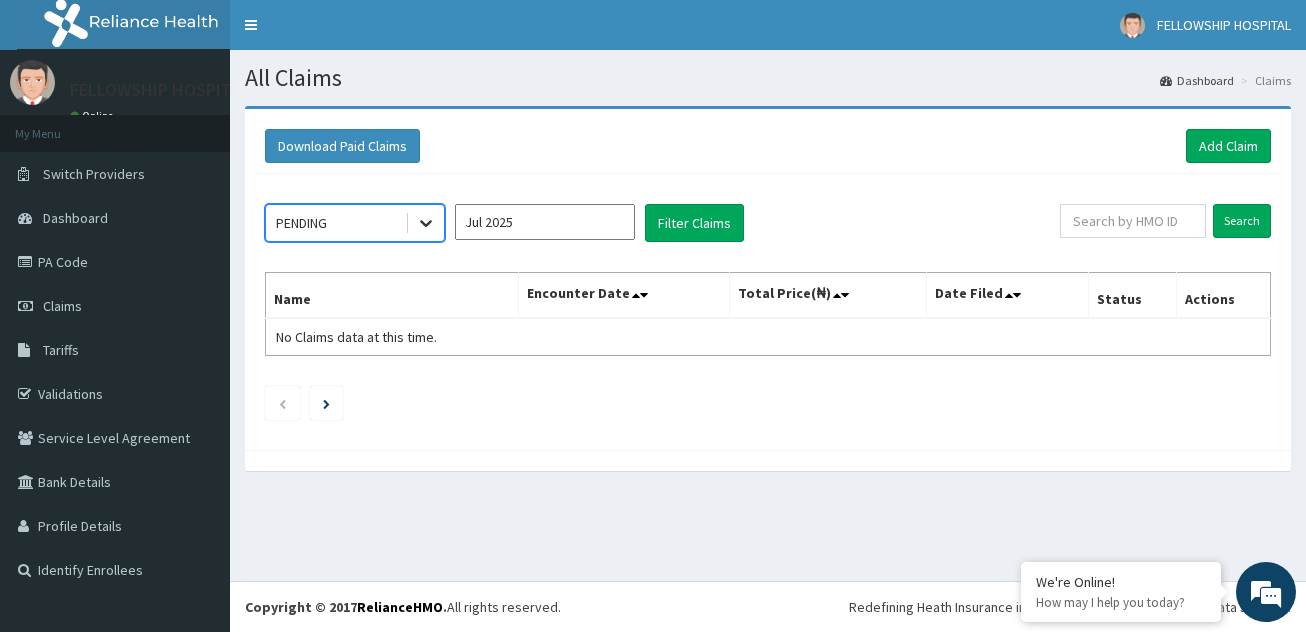click 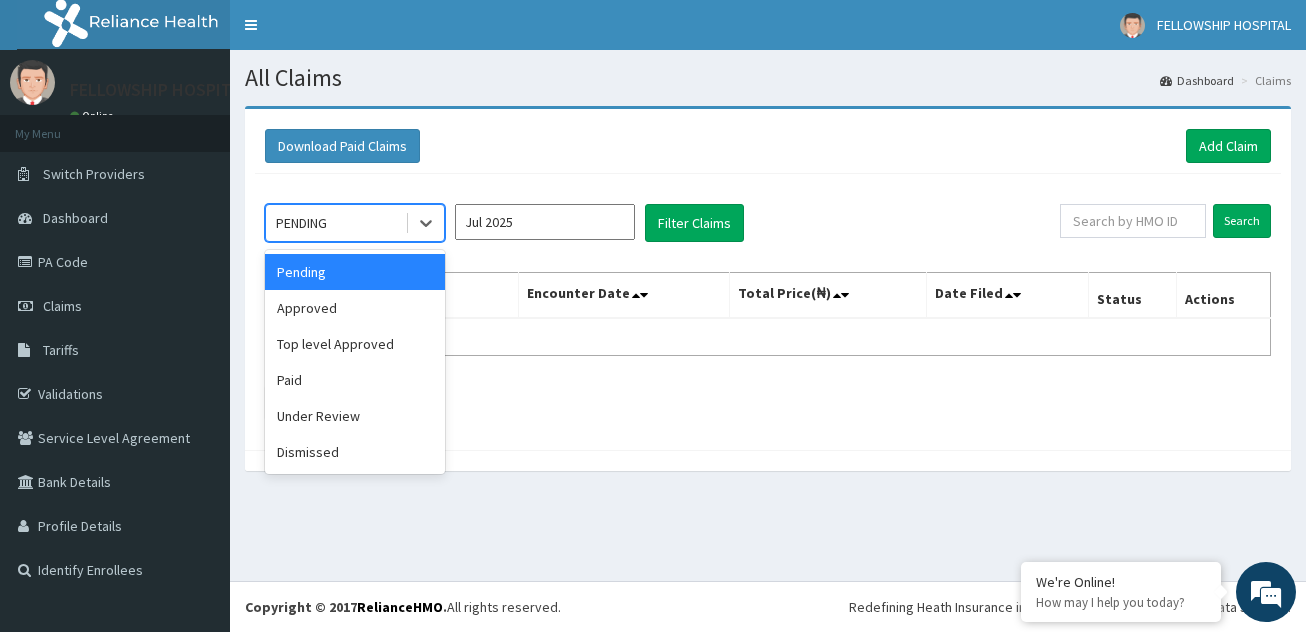click on "Pending" at bounding box center [355, 272] 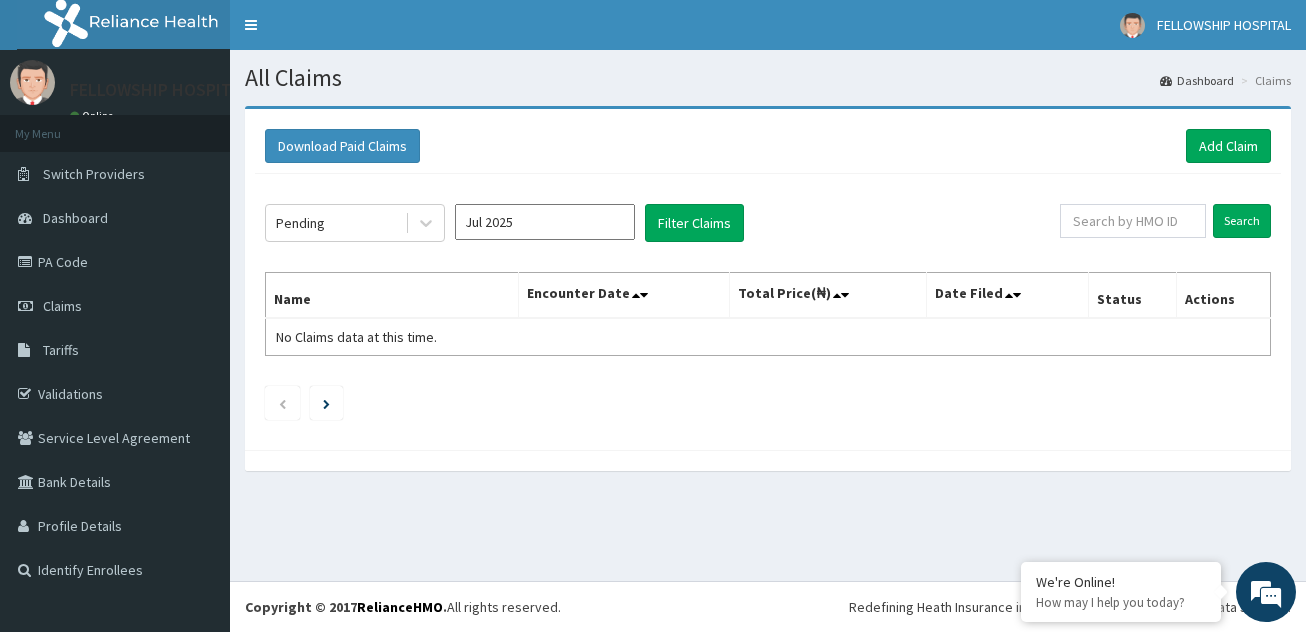 click on "Pending Jul 2025 Filter Claims Search Name Encounter Date Total Price(₦) Date Filed Status Actions No Claims data at this time." 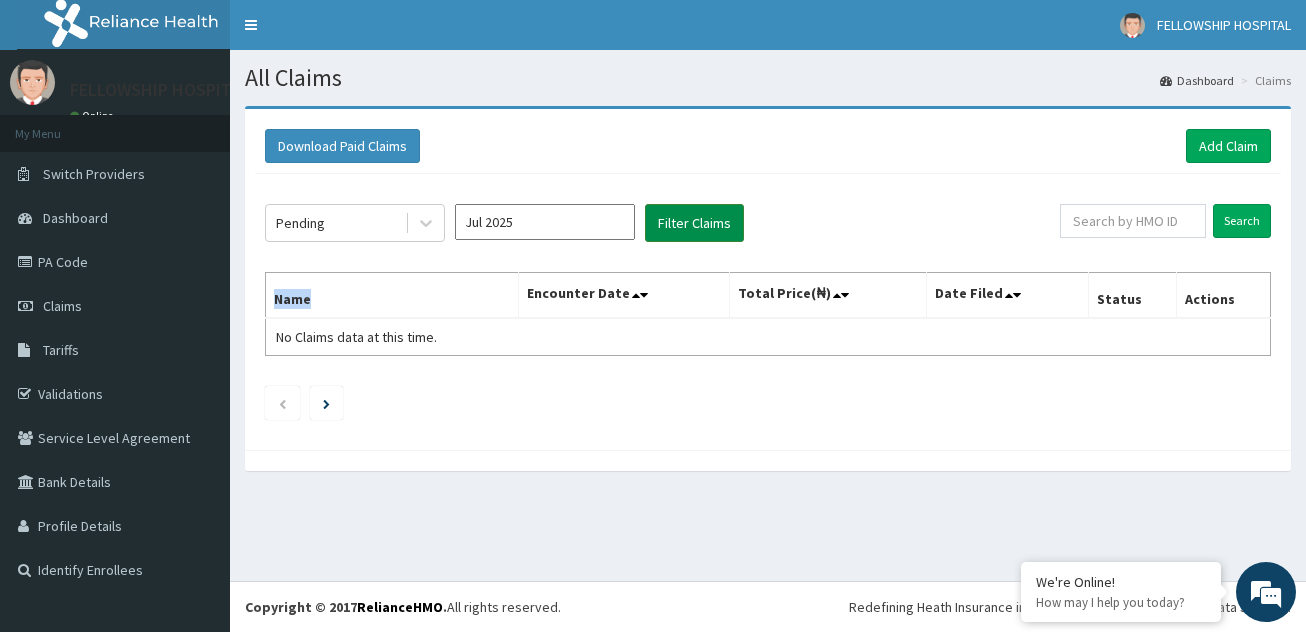 click on "Filter Claims" at bounding box center (694, 223) 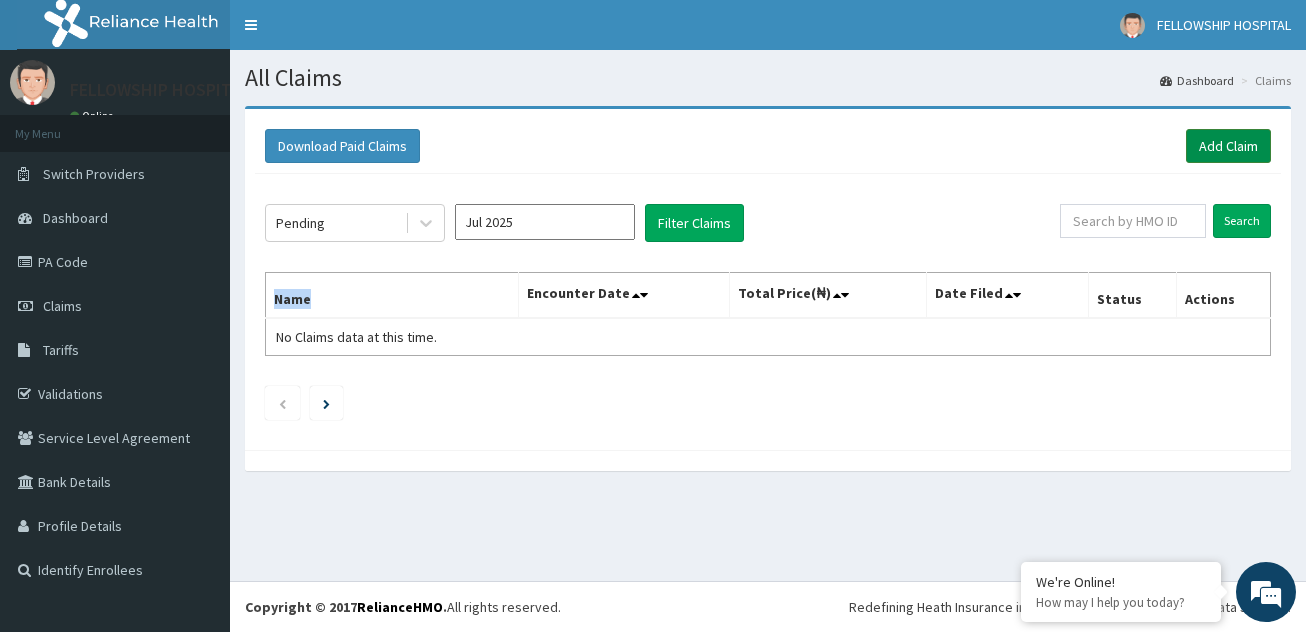 click on "Add Claim" at bounding box center (1228, 146) 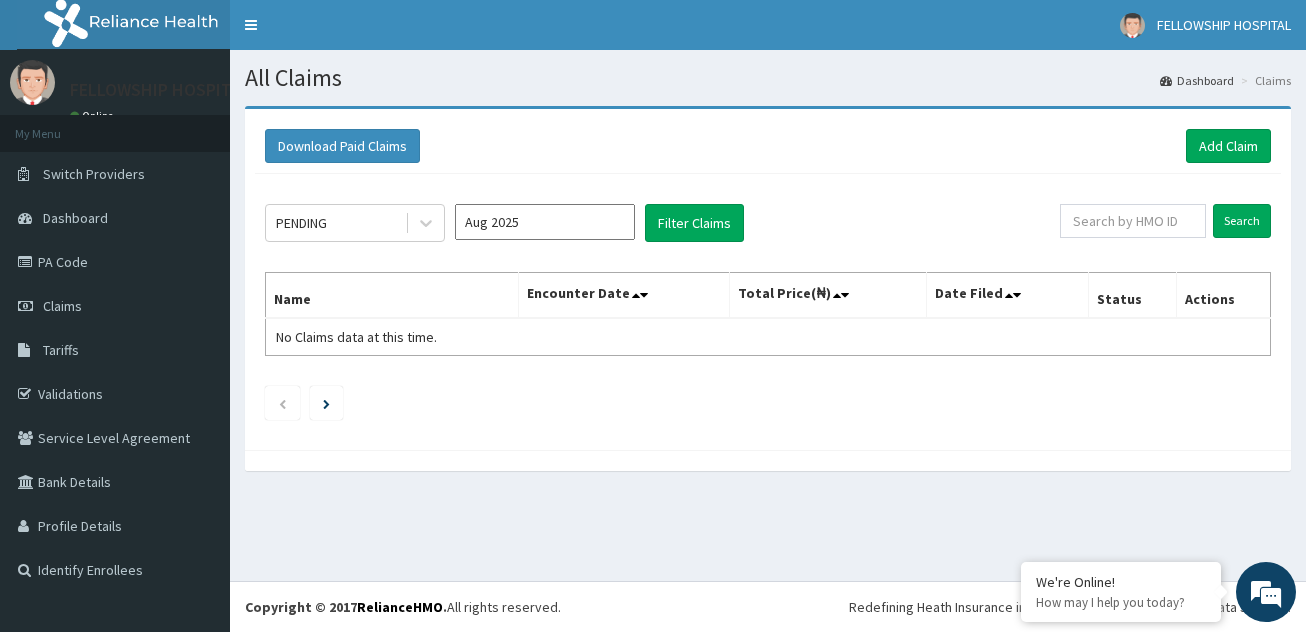 scroll, scrollTop: 0, scrollLeft: 0, axis: both 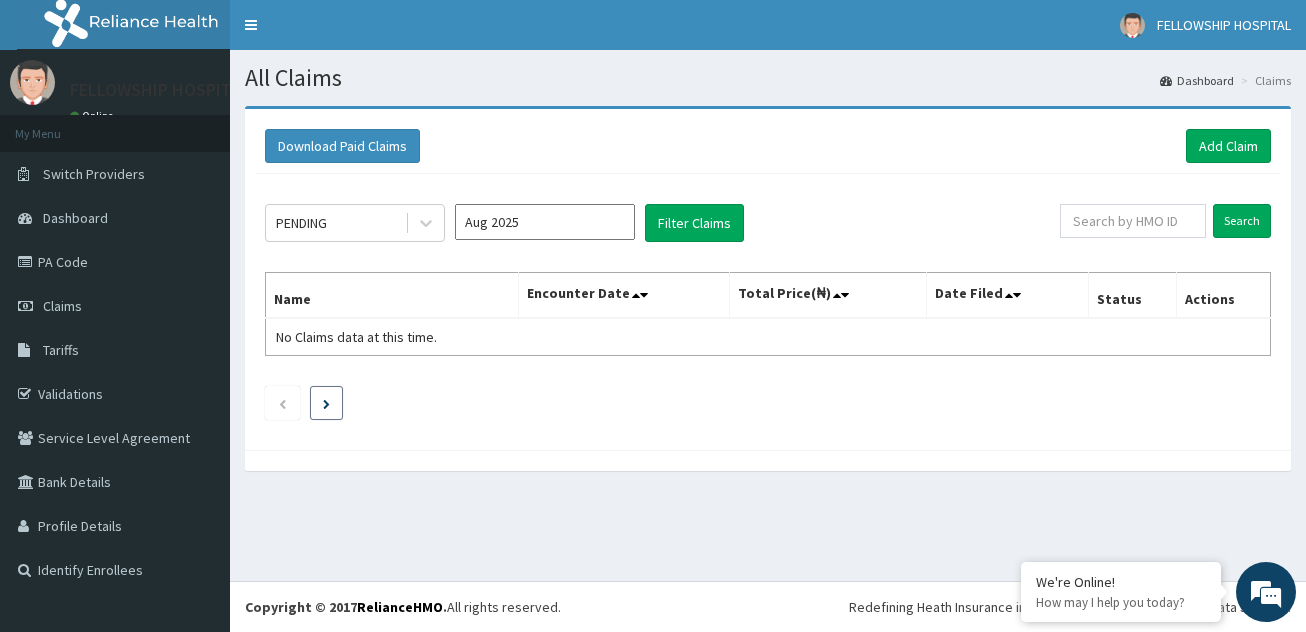 click at bounding box center (326, 403) 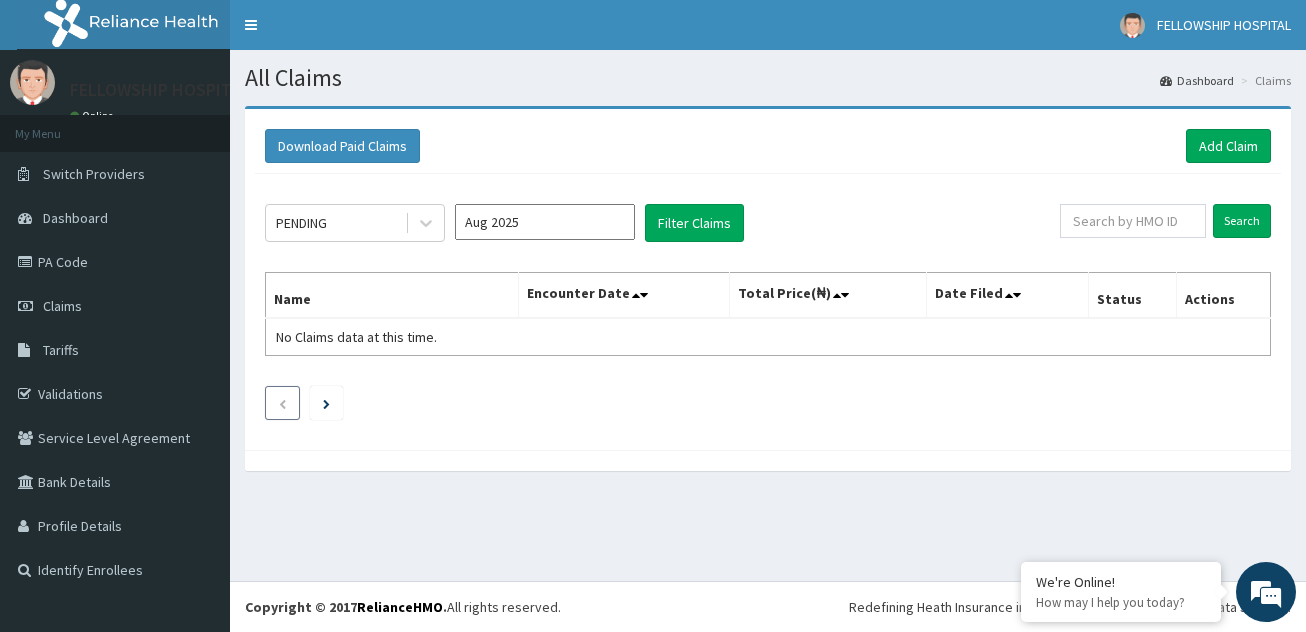 scroll, scrollTop: 0, scrollLeft: 0, axis: both 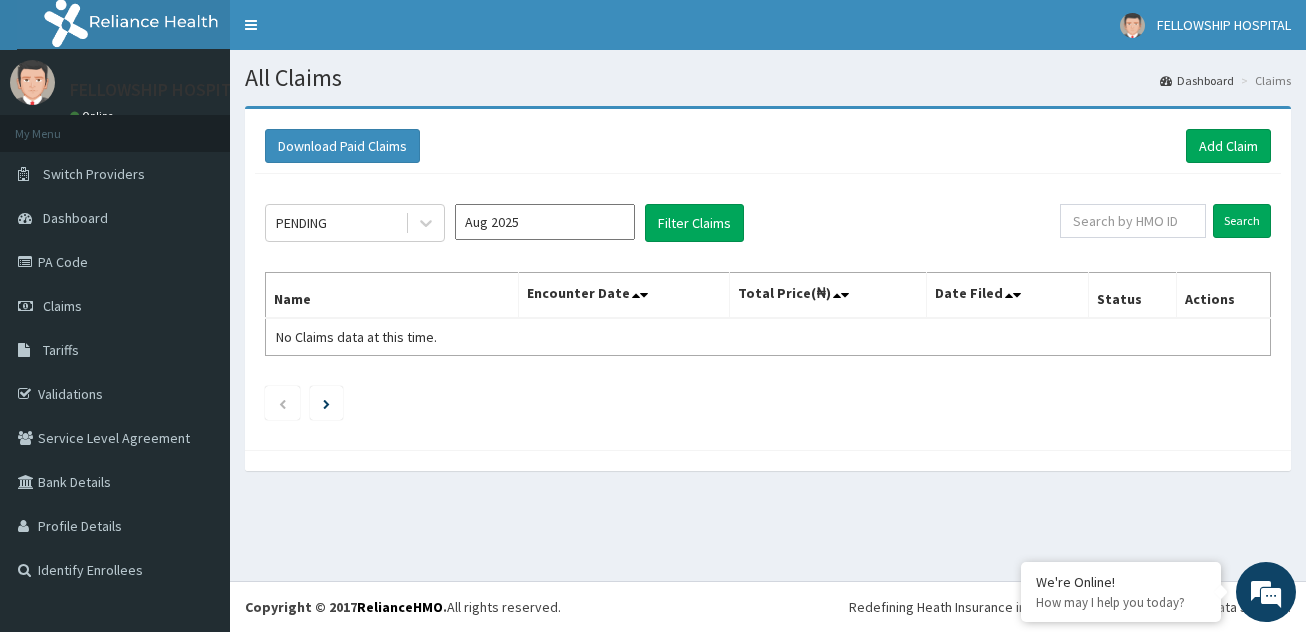 click at bounding box center (426, 223) 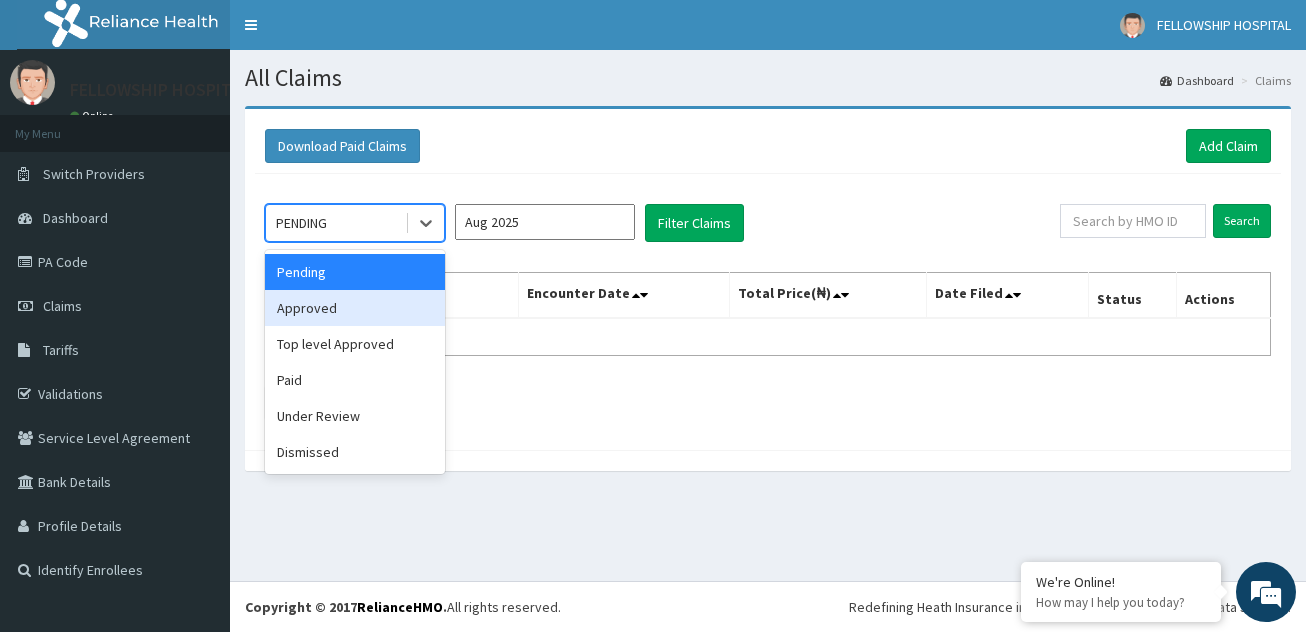 click on "Approved" at bounding box center [355, 308] 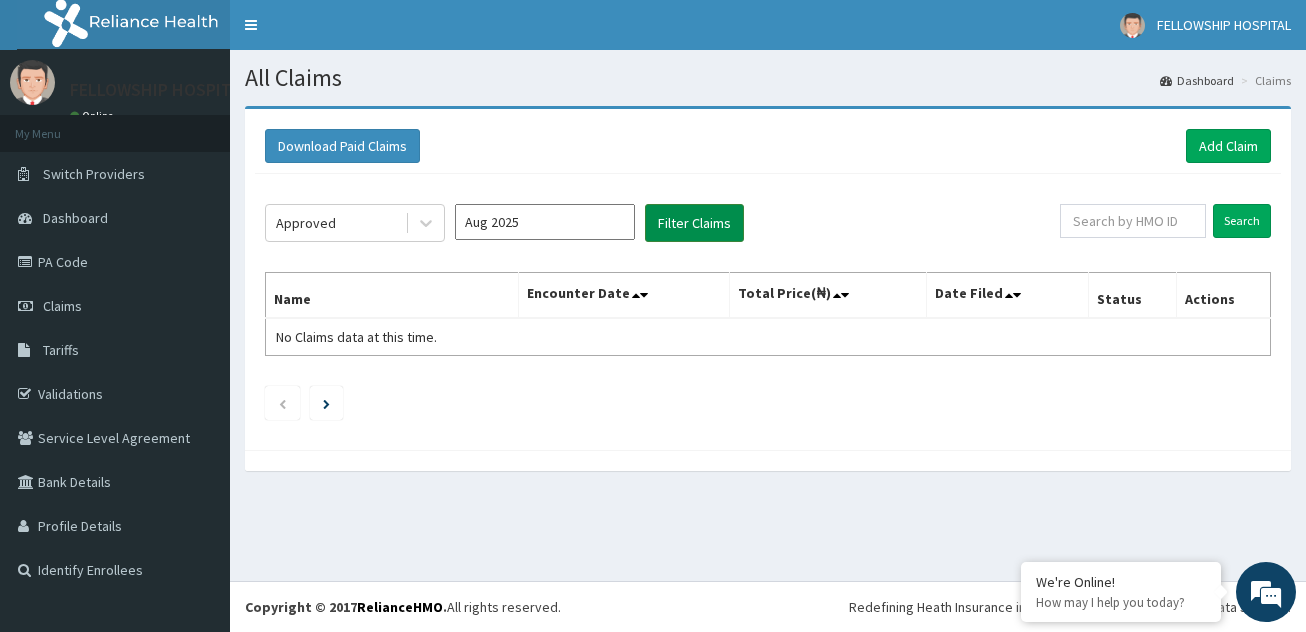 click on "Filter Claims" at bounding box center [694, 223] 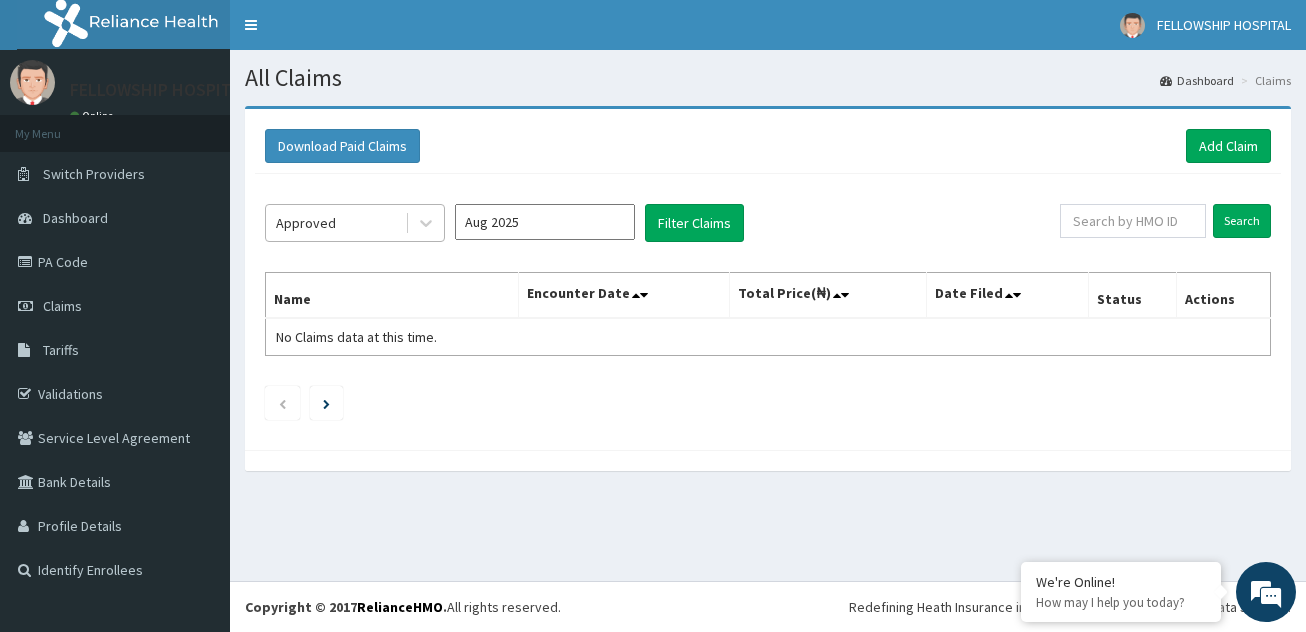 click on "Approved" at bounding box center (306, 223) 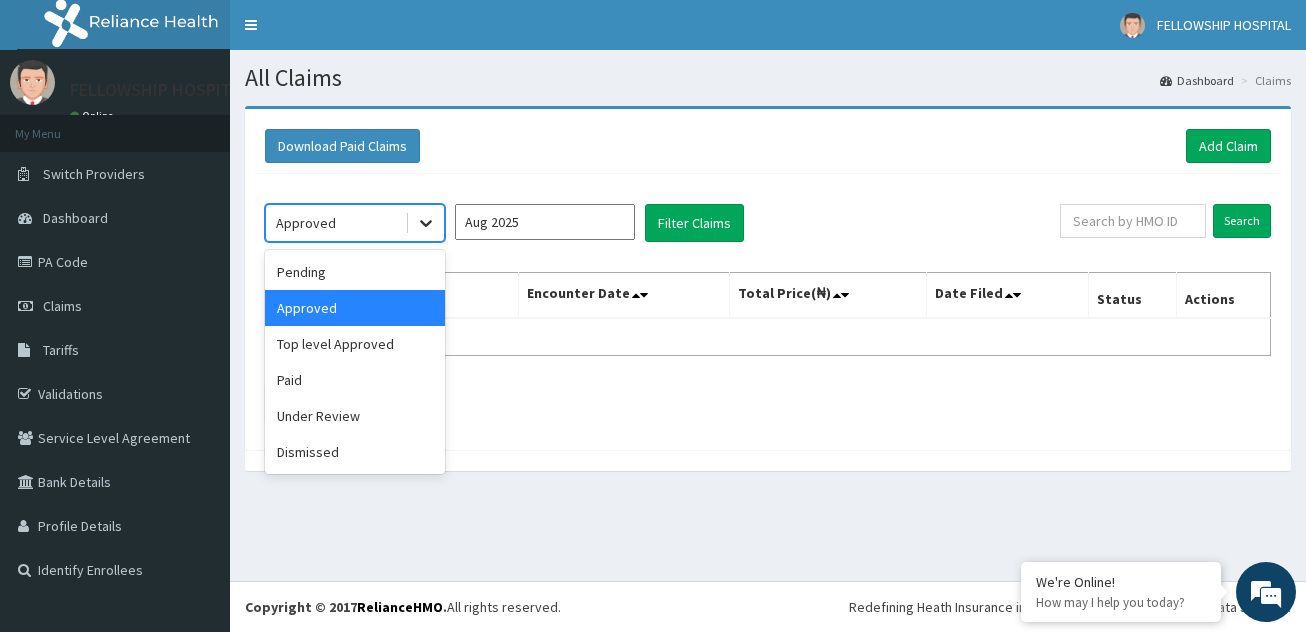 click 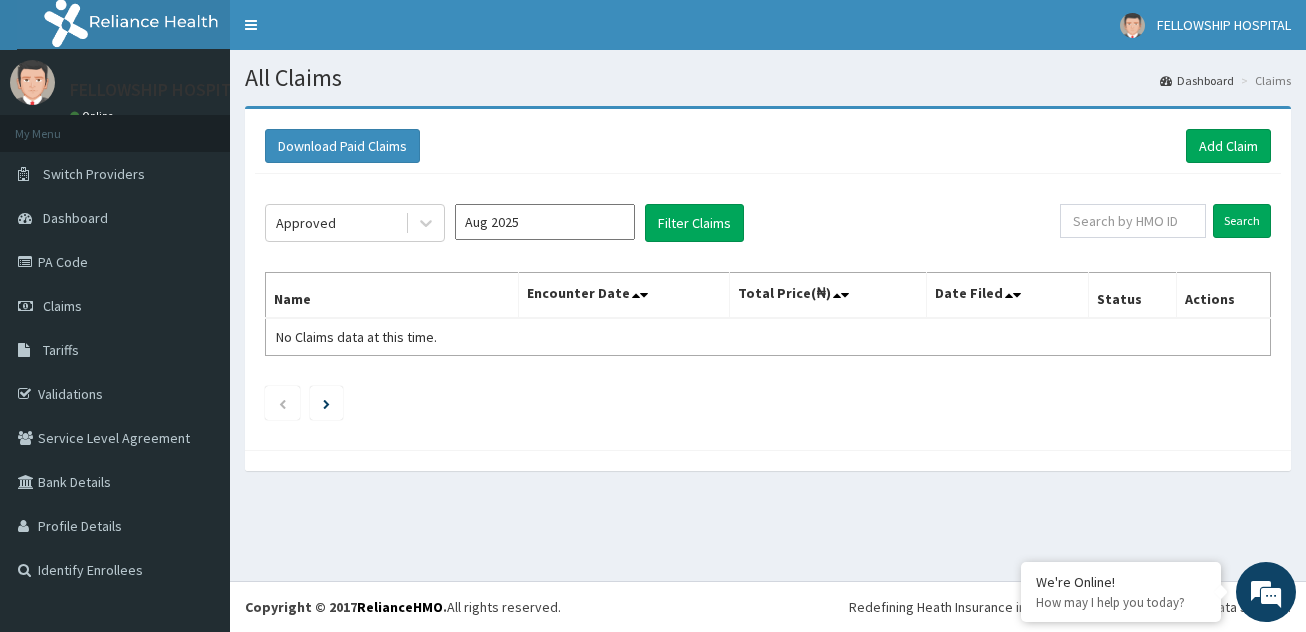 click on "Approved Aug 2025 Filter Claims Search Name Encounter Date Total Price(₦) Date Filed Status Actions No Claims data at this time." 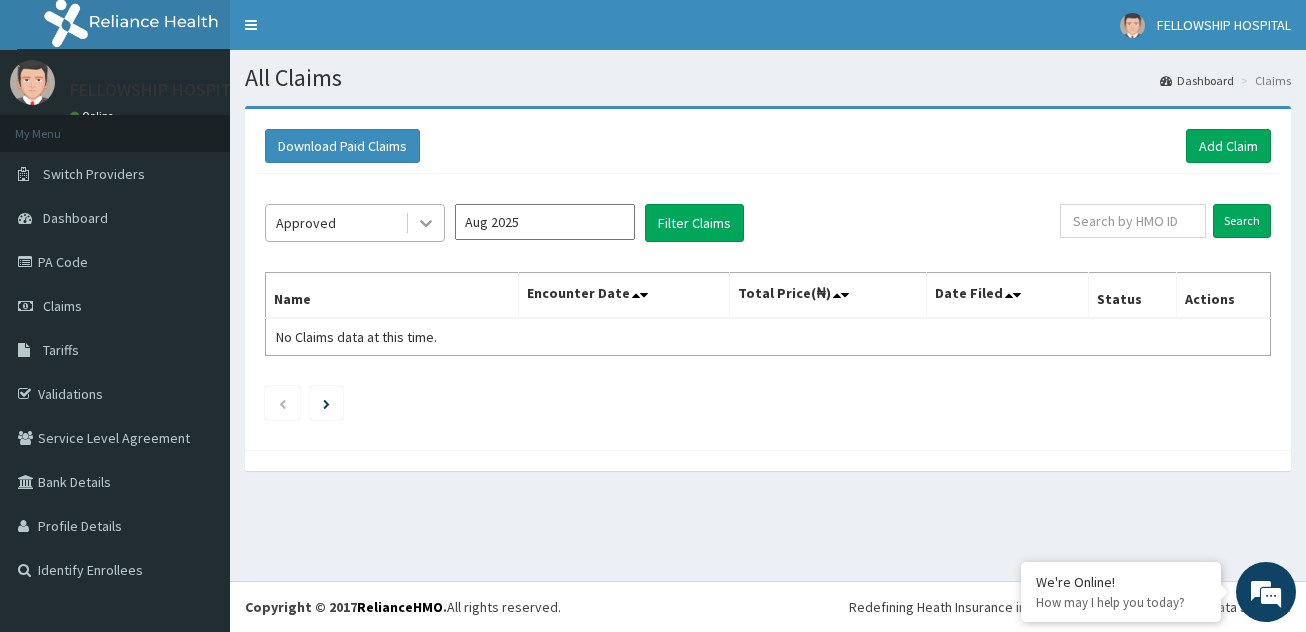 click 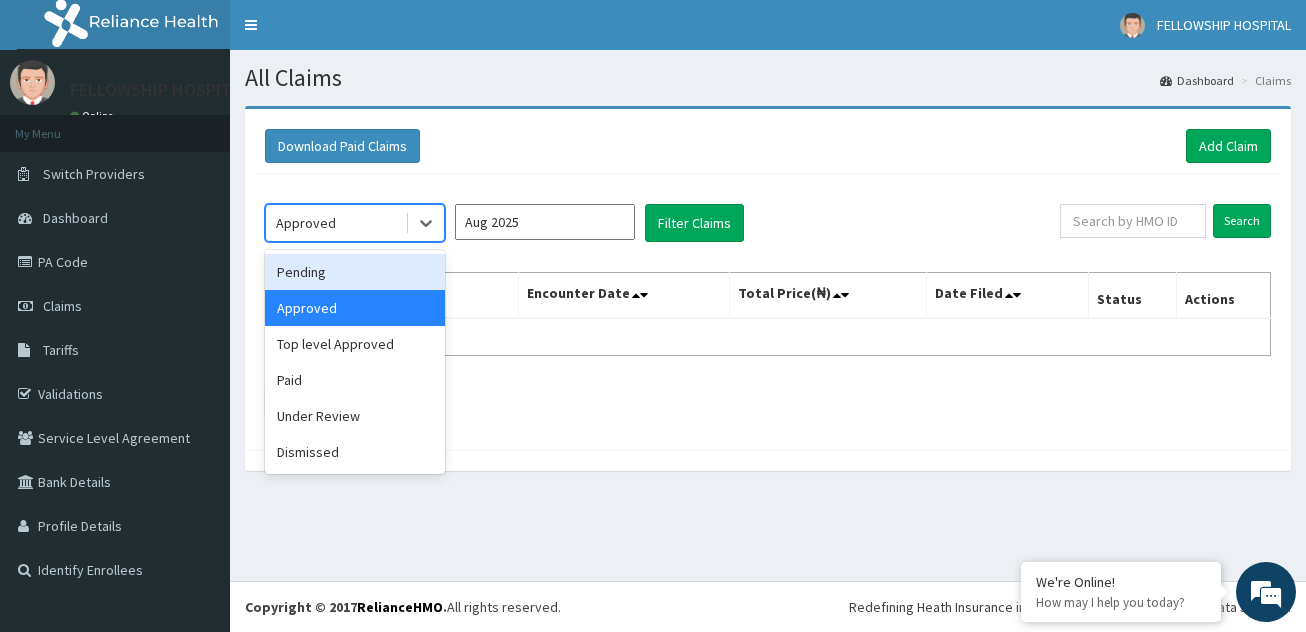 click on "Pending" at bounding box center (355, 272) 